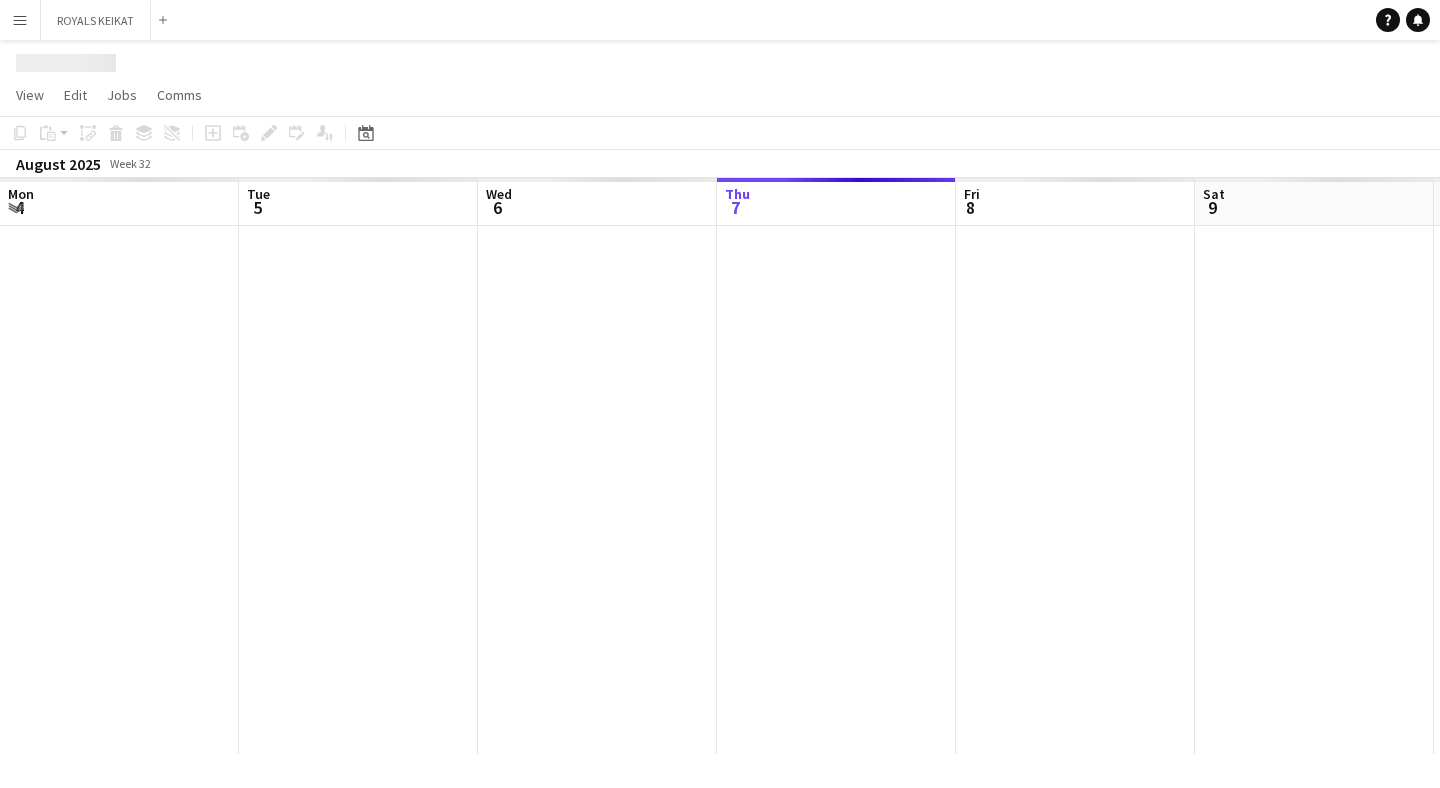 scroll, scrollTop: 0, scrollLeft: 0, axis: both 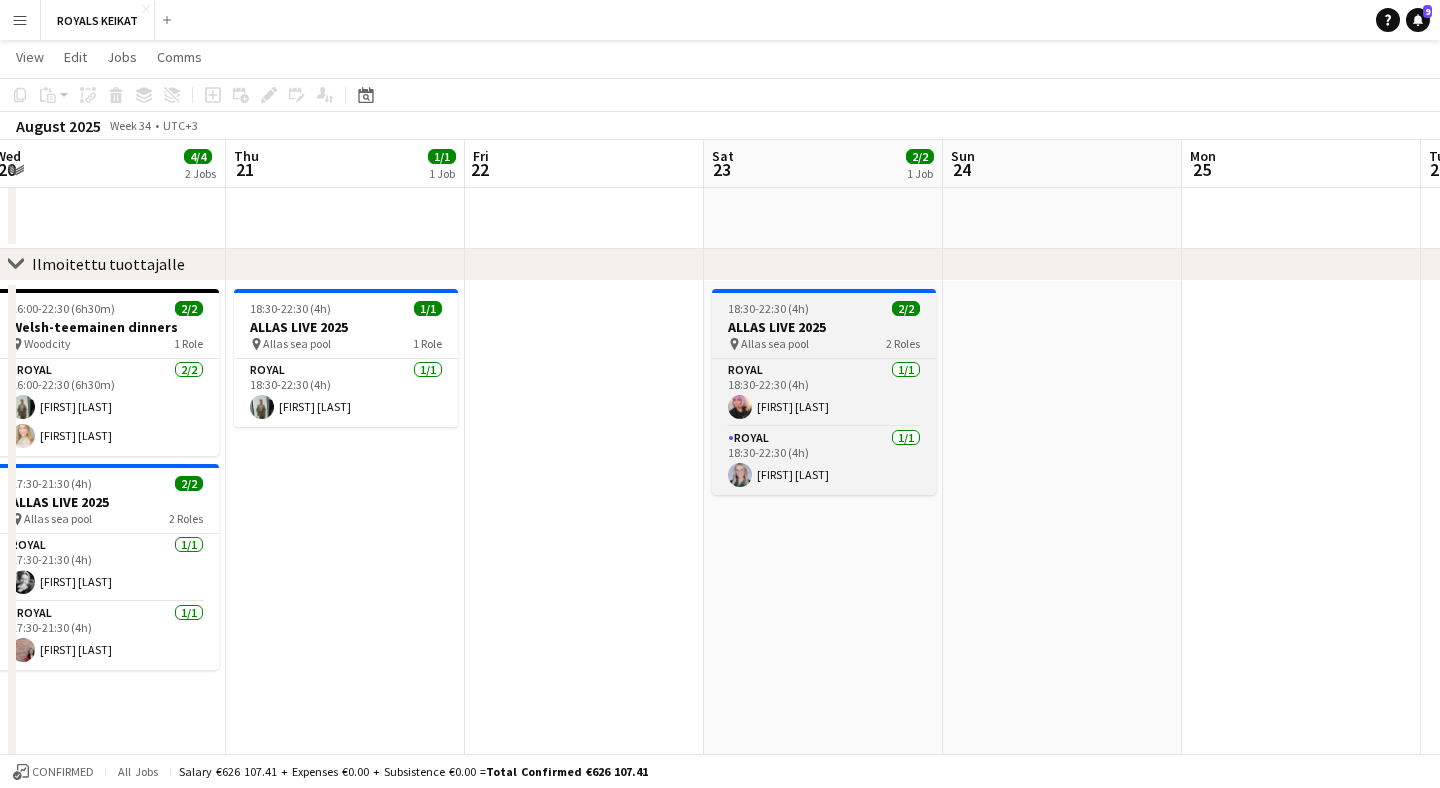 click on "ALLAS LIVE 2025" at bounding box center (824, 327) 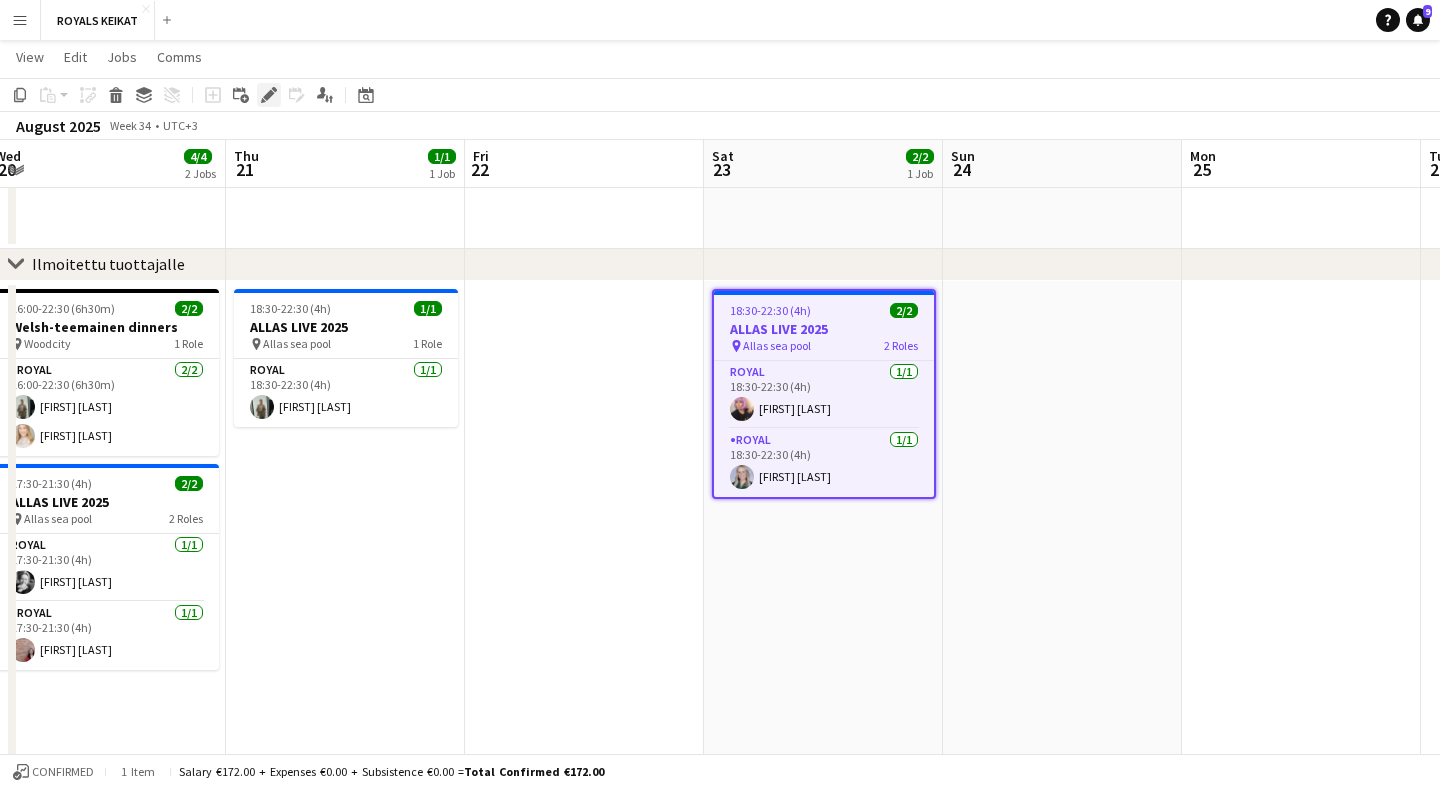 click on "Edit" 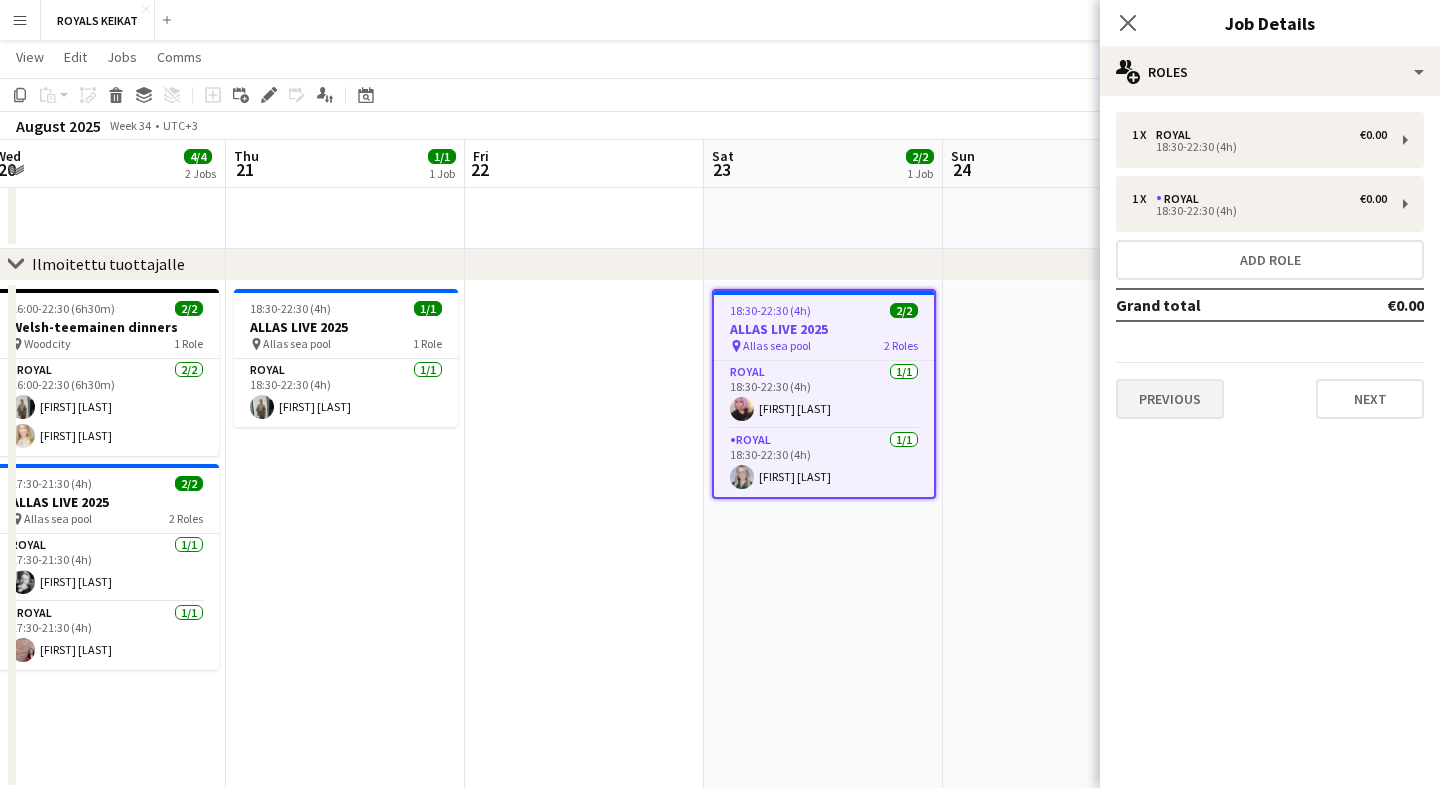 click on "Previous" at bounding box center [1170, 399] 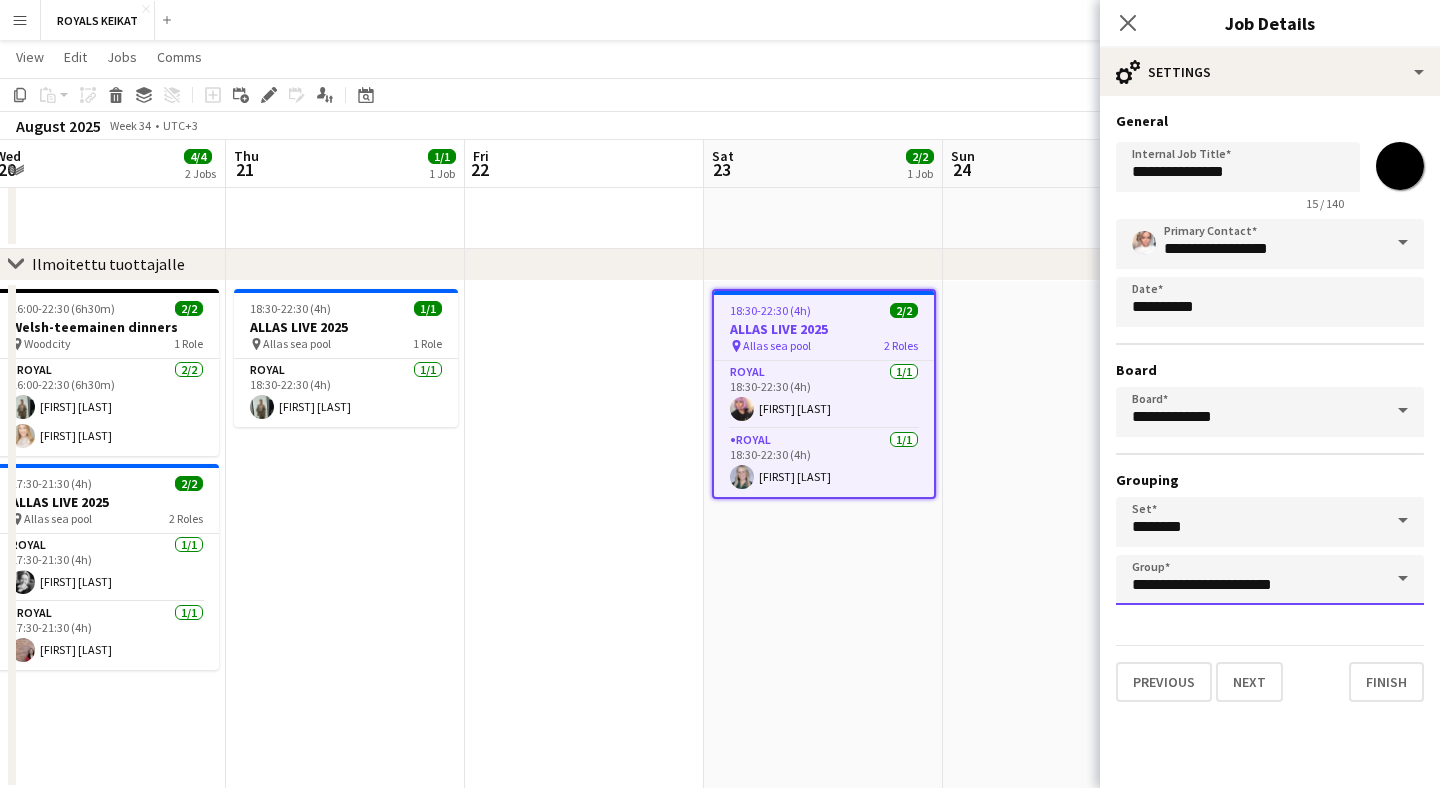 click on "**********" at bounding box center [1270, 580] 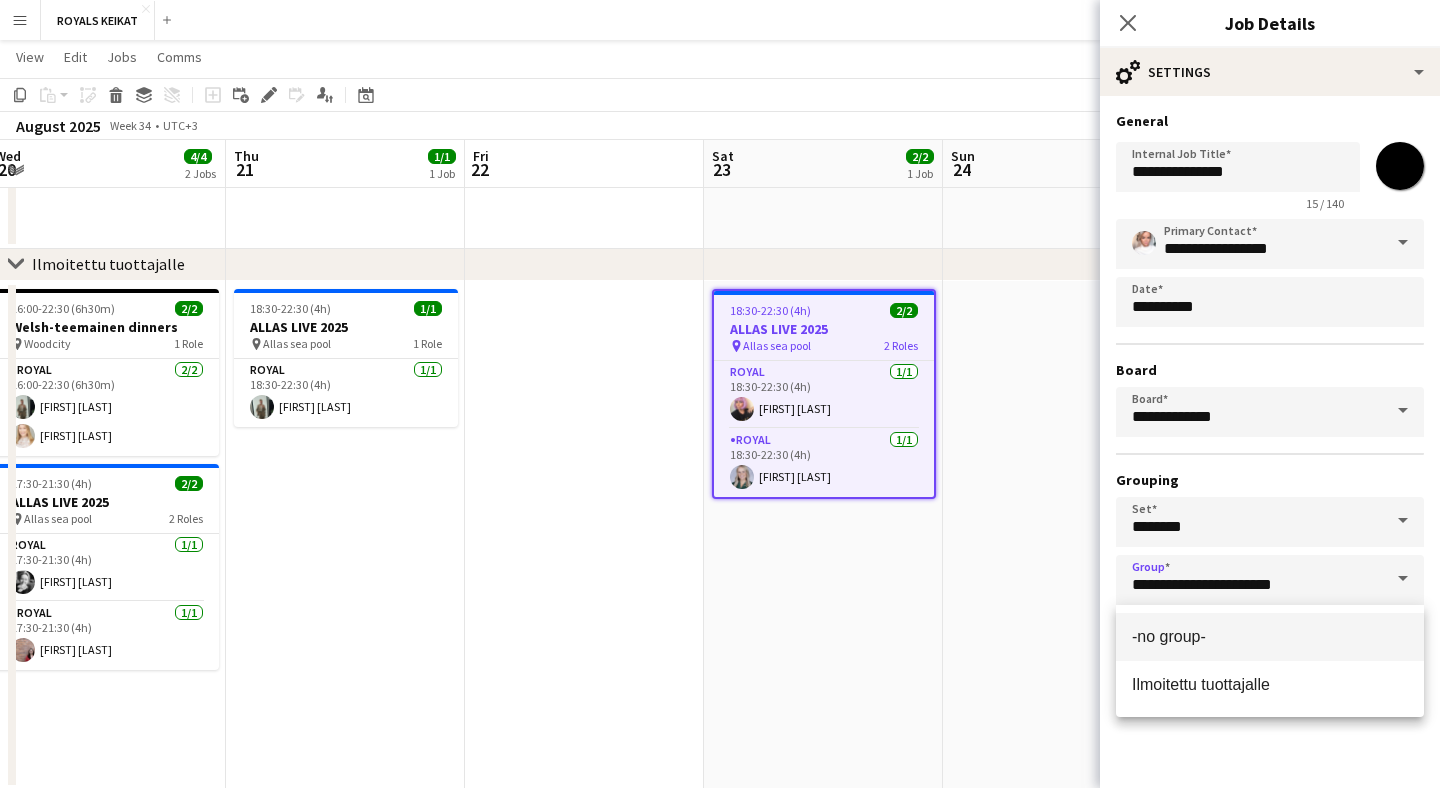 click on "-no group-" at bounding box center (1169, 636) 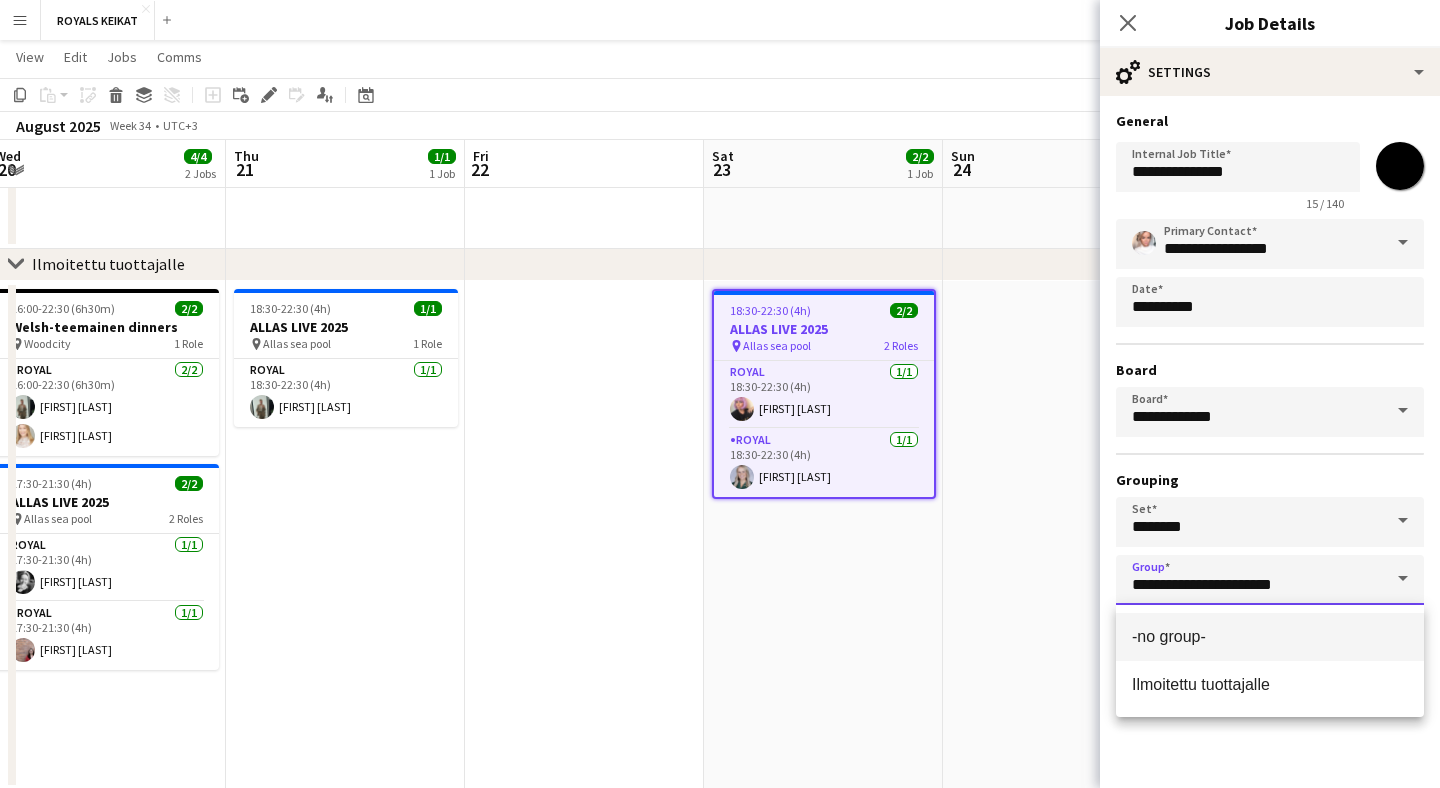 type on "**********" 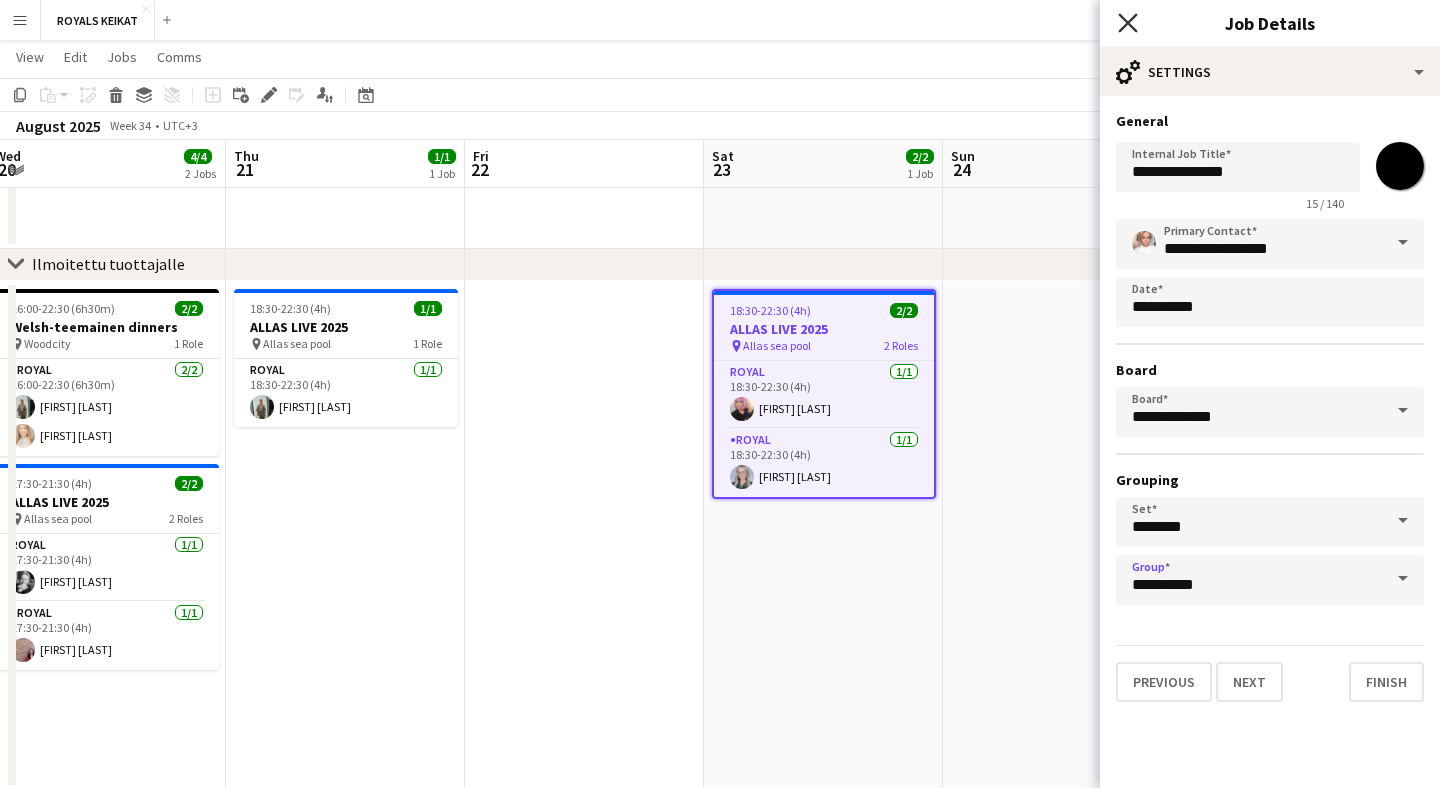 click on "Close pop-in" 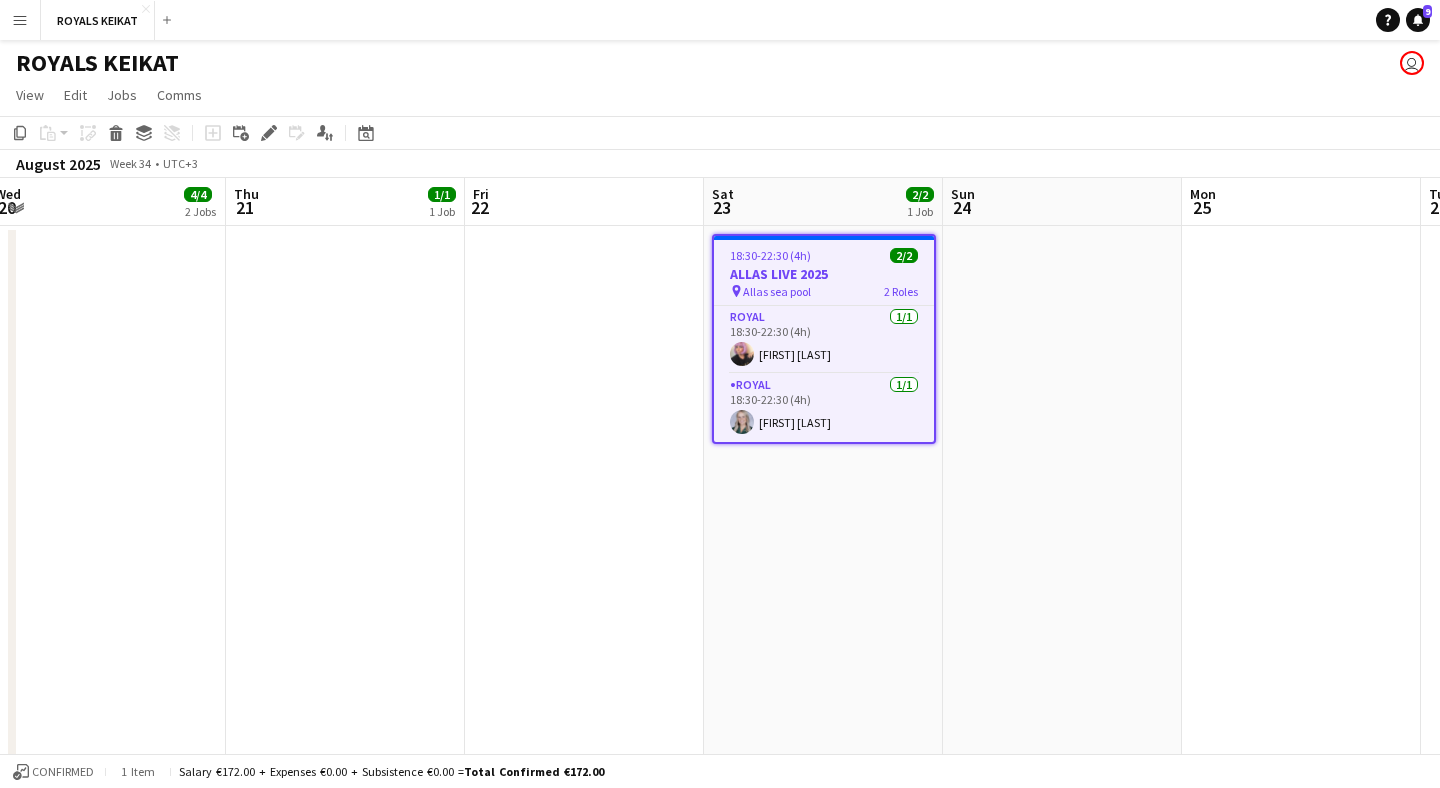 scroll, scrollTop: 0, scrollLeft: 0, axis: both 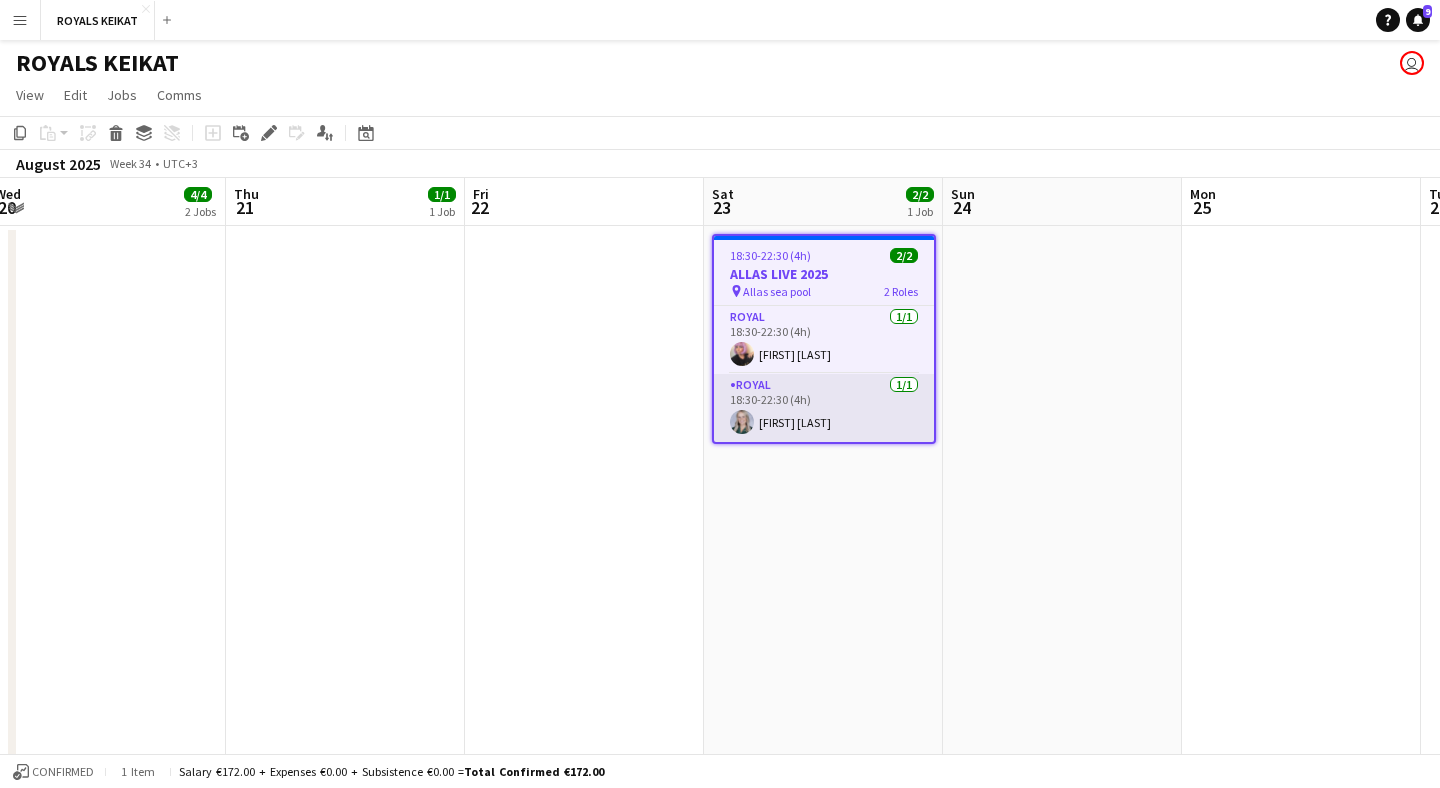 click on "Royal   [NUMBER]/[NUMBER]   [TIME]-[TIME] ([DURATION])
[FIRST] [LAST]" at bounding box center (824, 408) 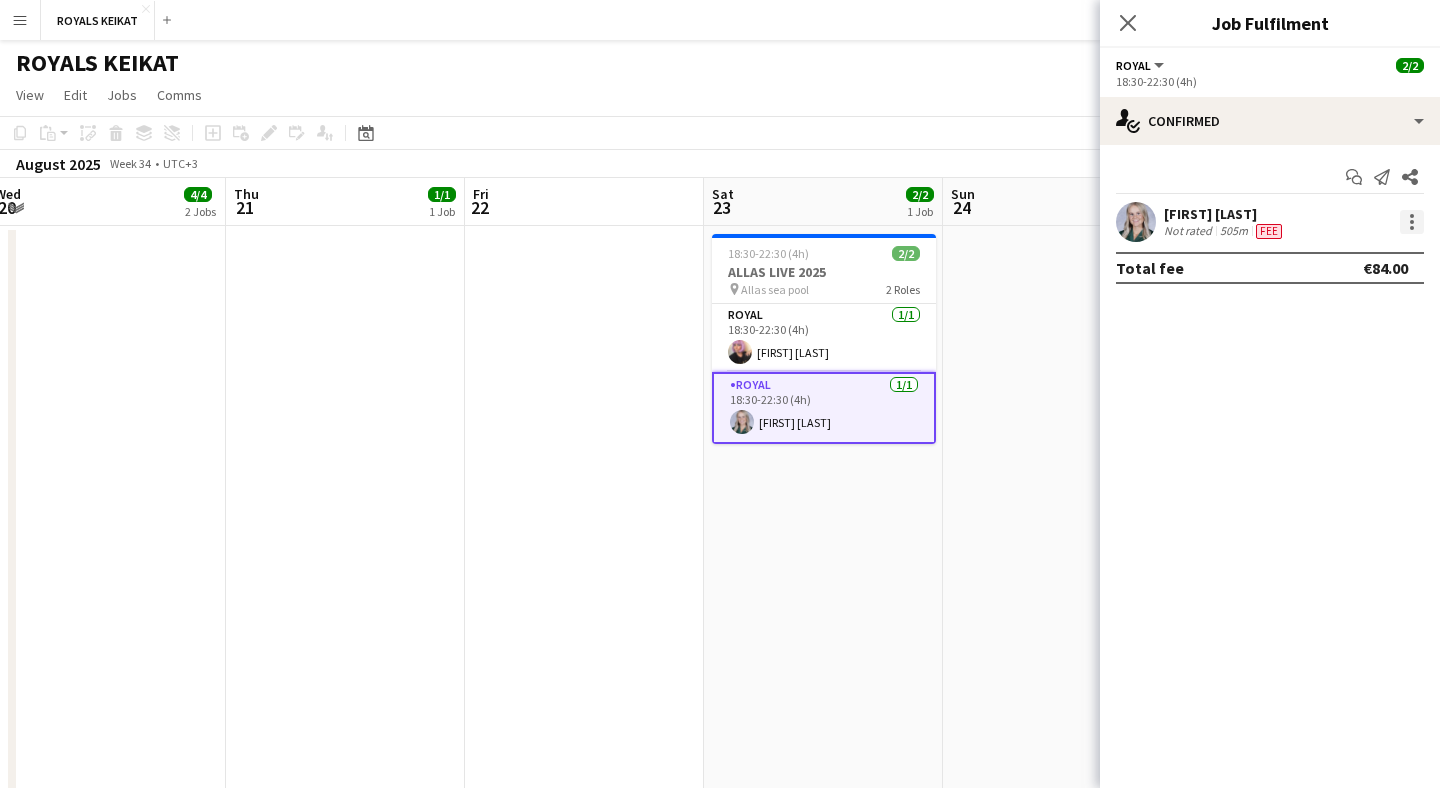 click at bounding box center (1412, 222) 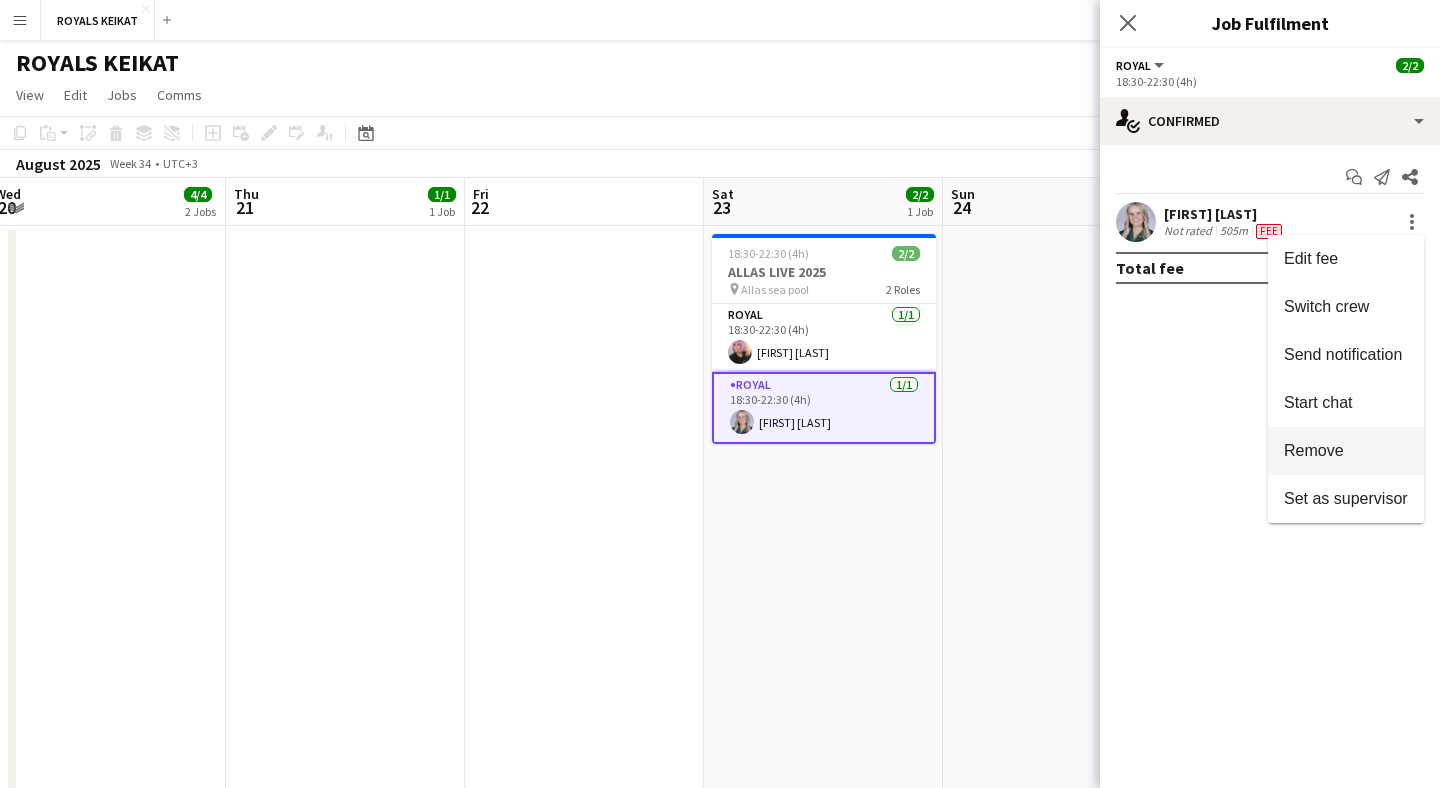 click on "Remove" at bounding box center [1314, 450] 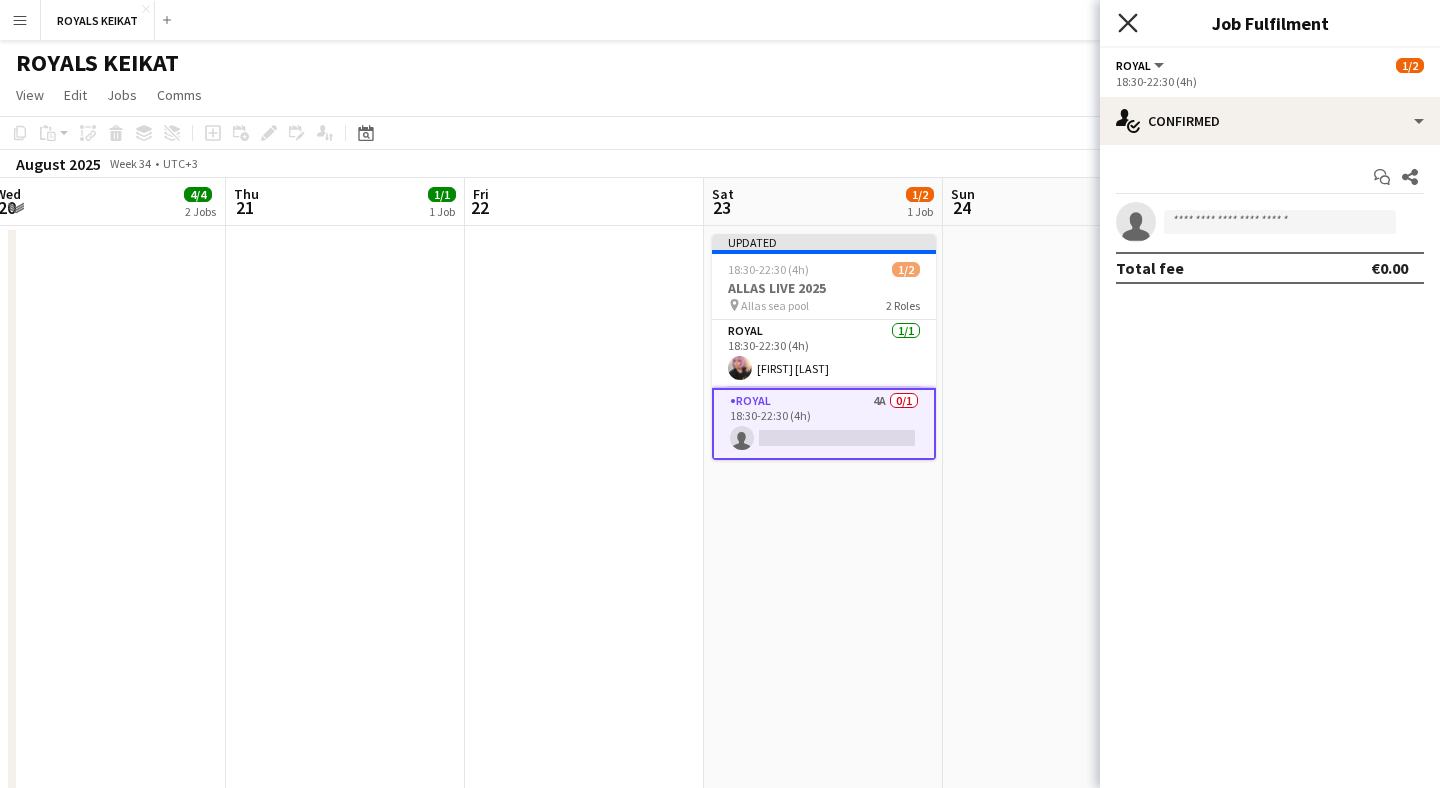 click on "Close pop-in" 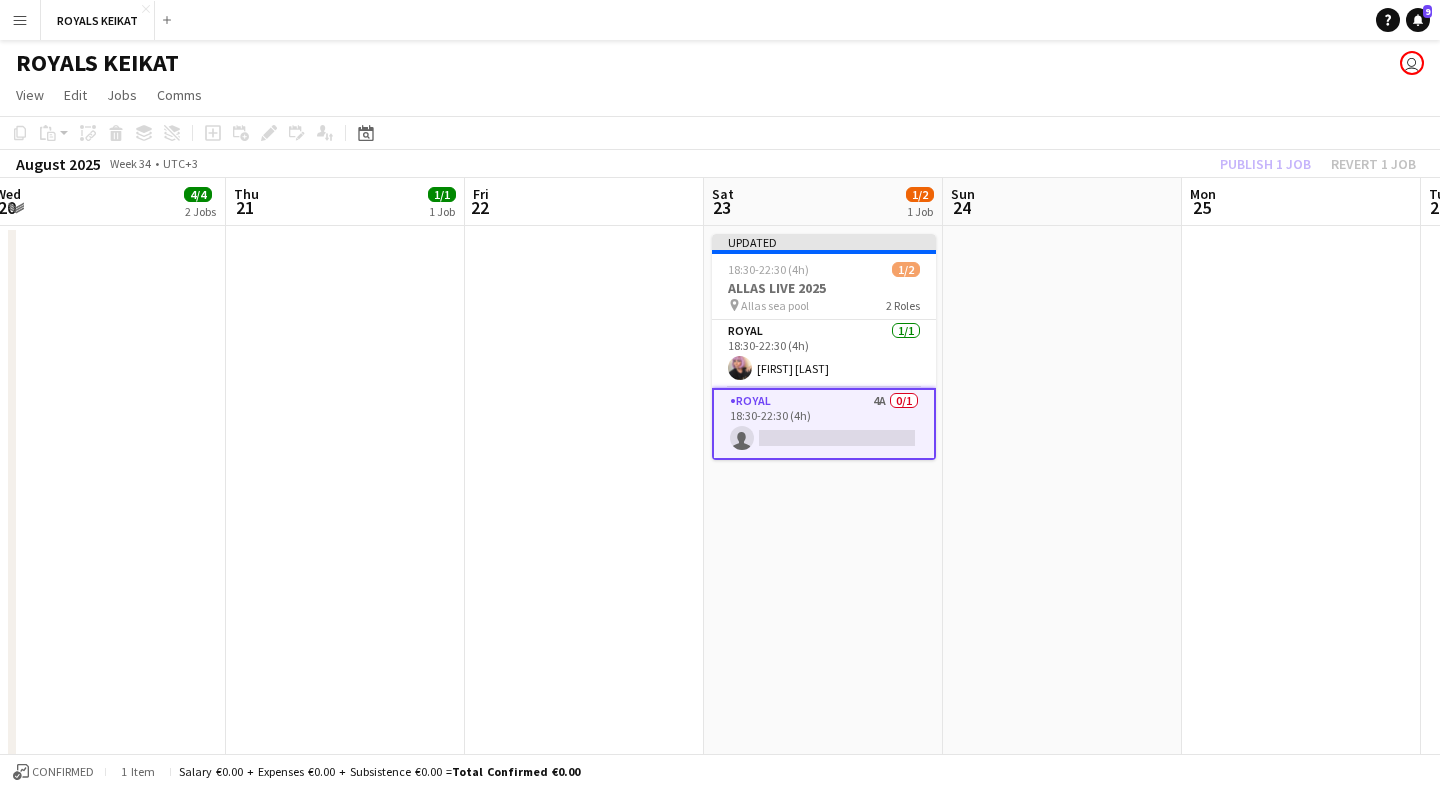 click on "Publish 1 job   Revert 1 job" 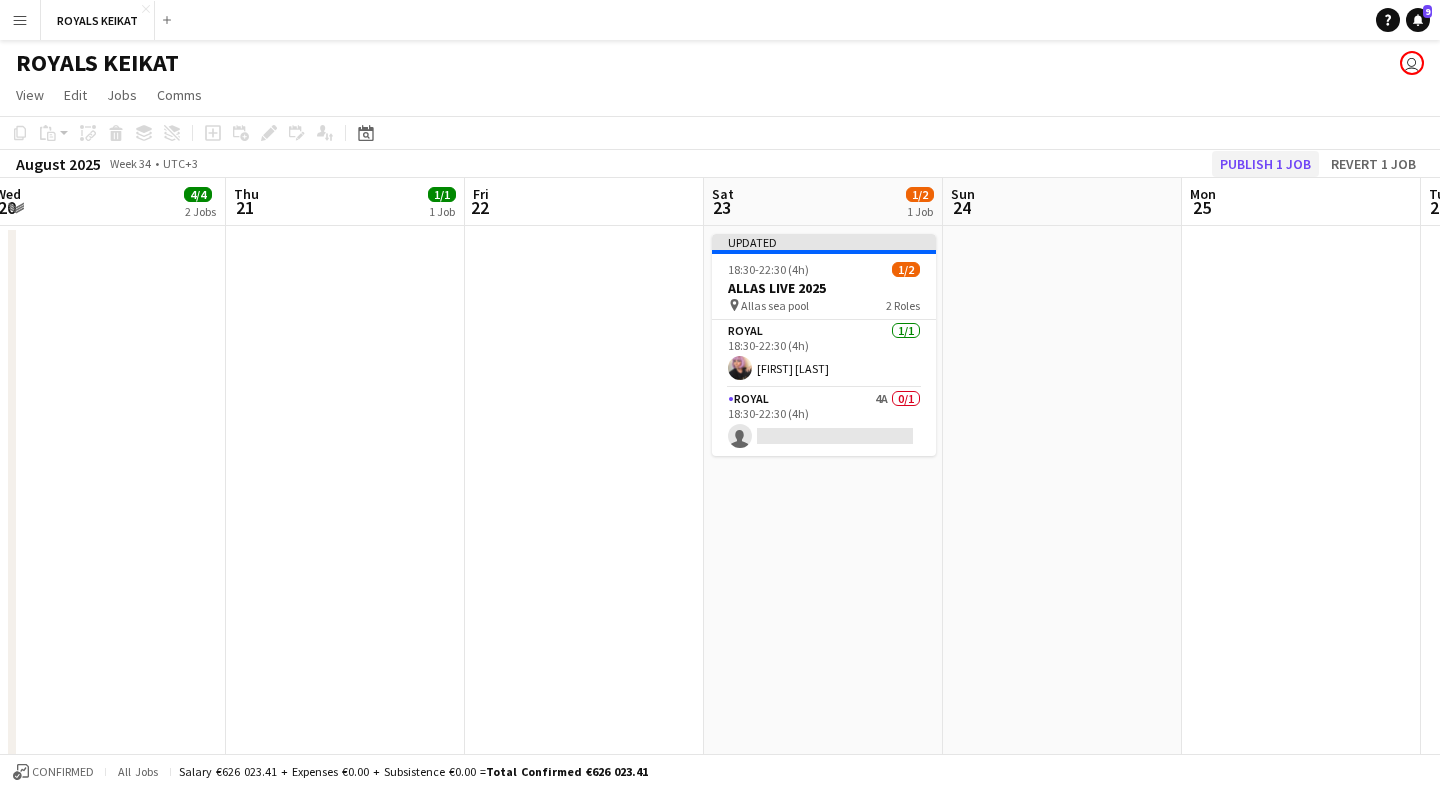 click on "Publish 1 job" 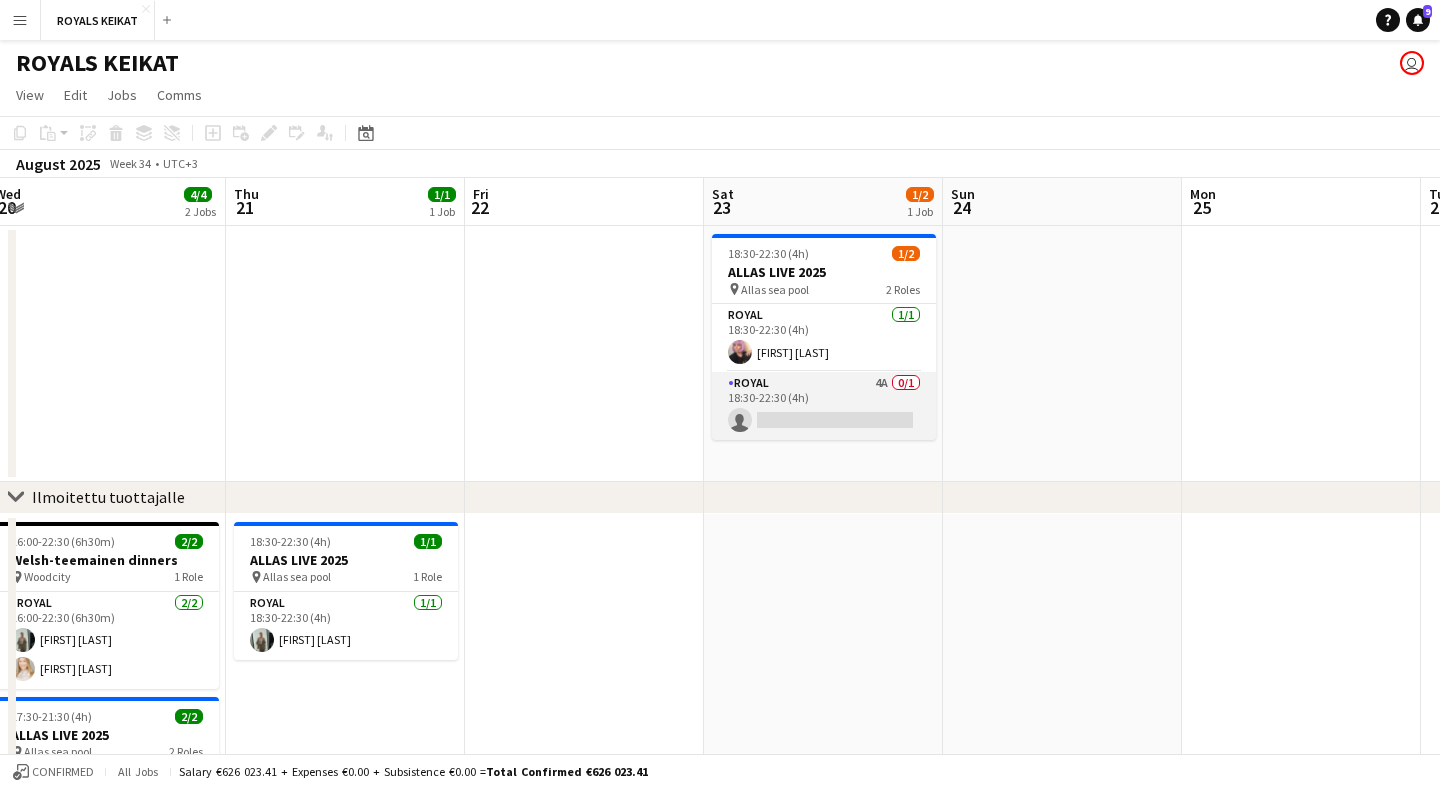 click on "Royal   [NUMBER]A   [NUMBER]/[NUMBER]   [TIME]-[TIME] ([DURATION])
single-neutral-actions" at bounding box center (824, 406) 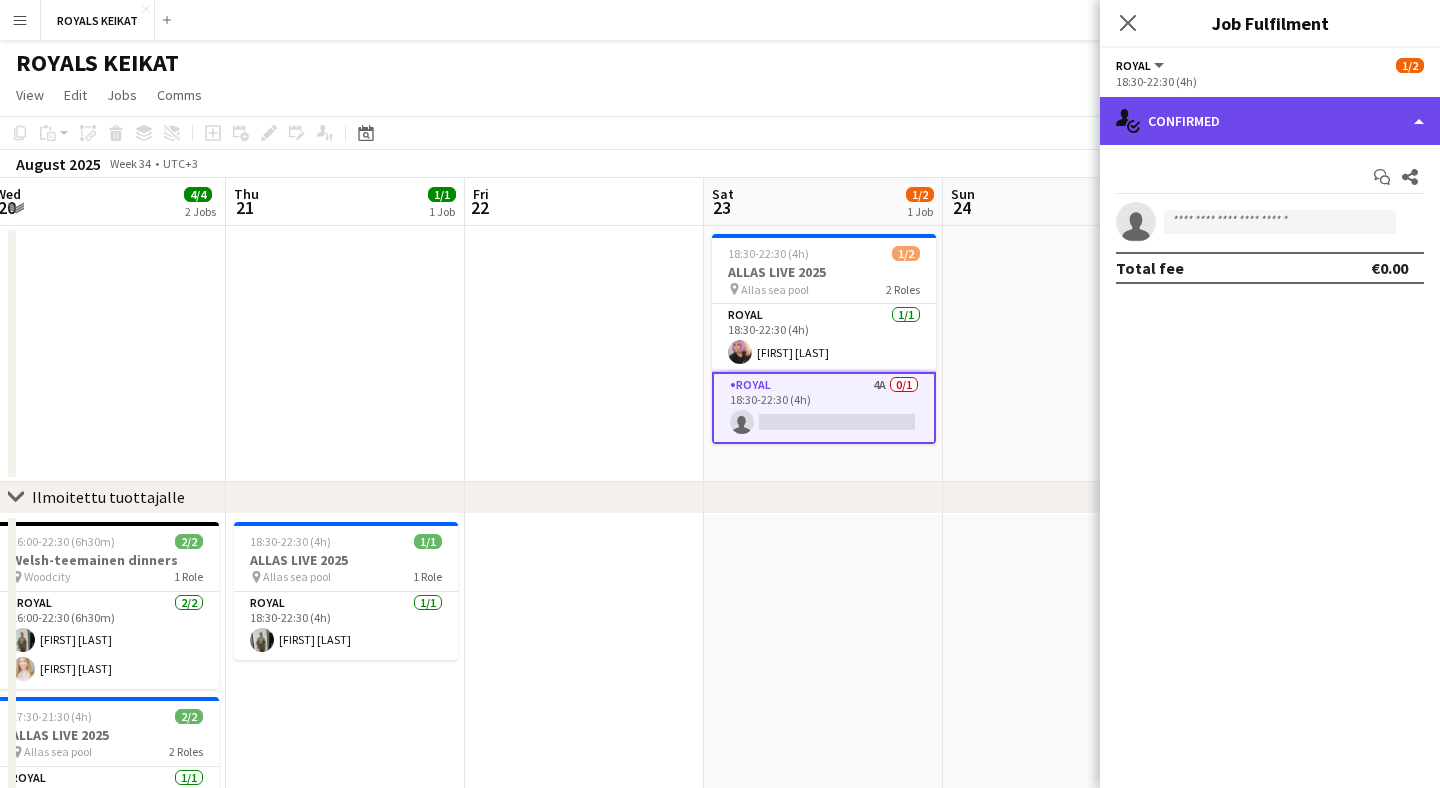 click on "single-neutral-actions-check-2
Confirmed" 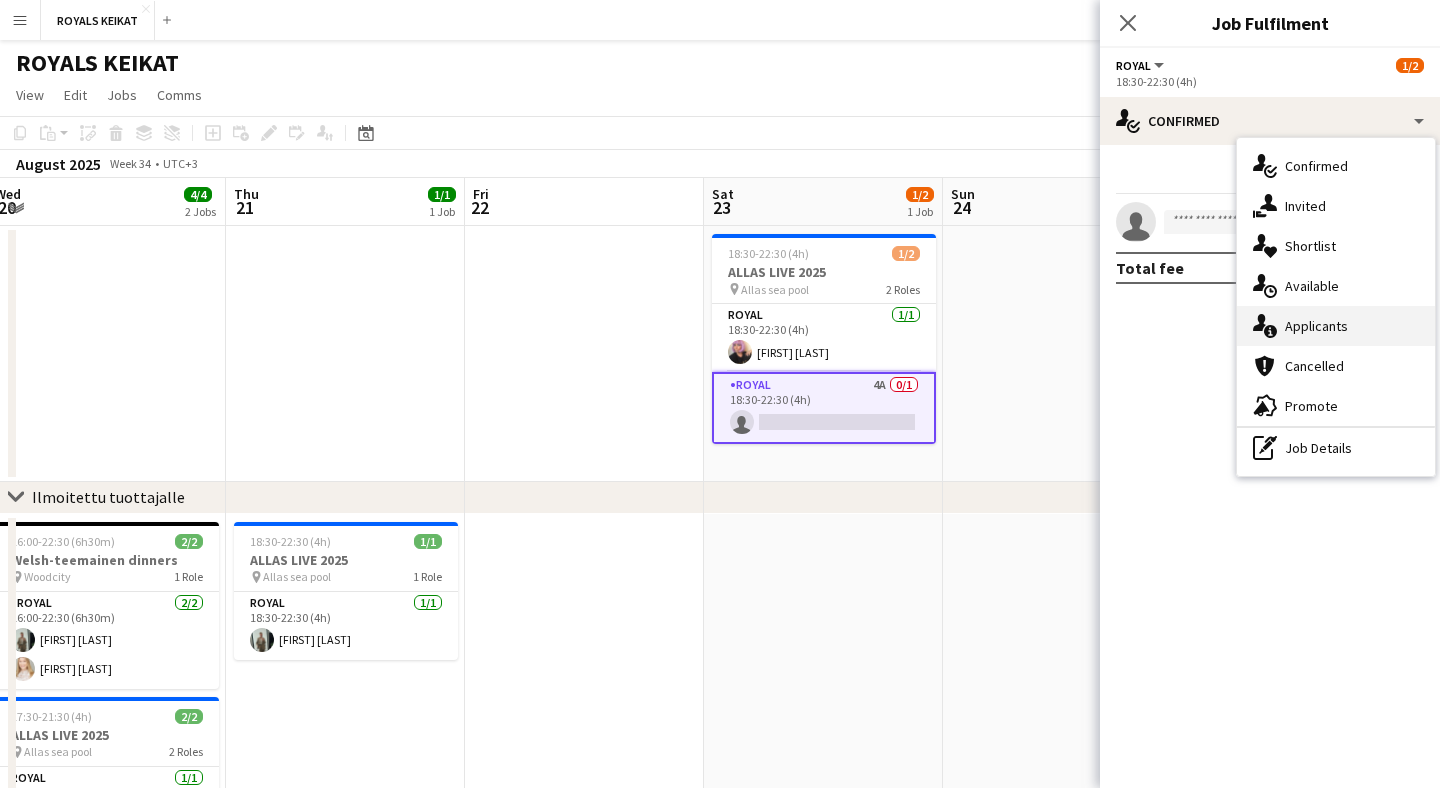click on "single-neutral-actions-information
Applicants" at bounding box center (1336, 326) 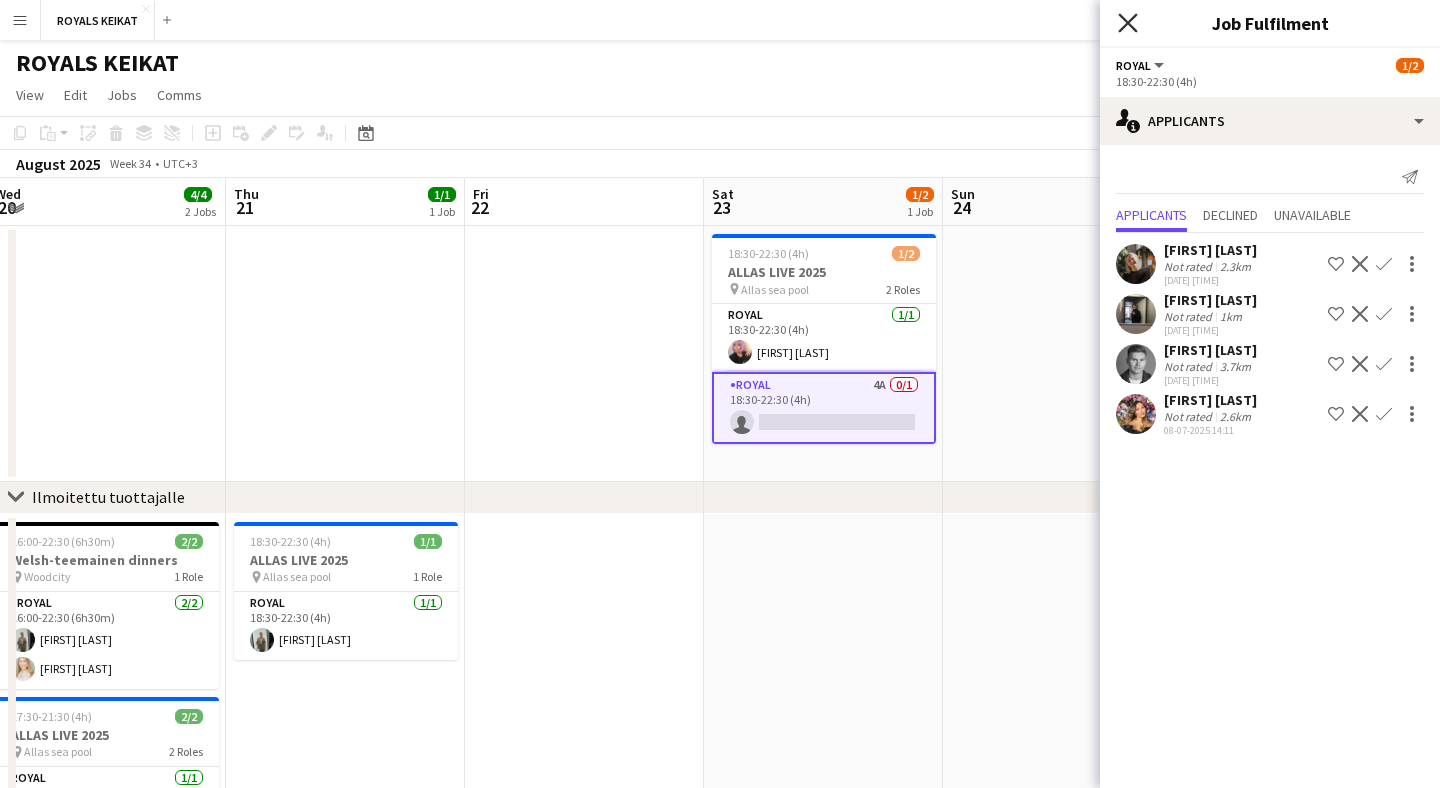 click on "Close pop-in" 